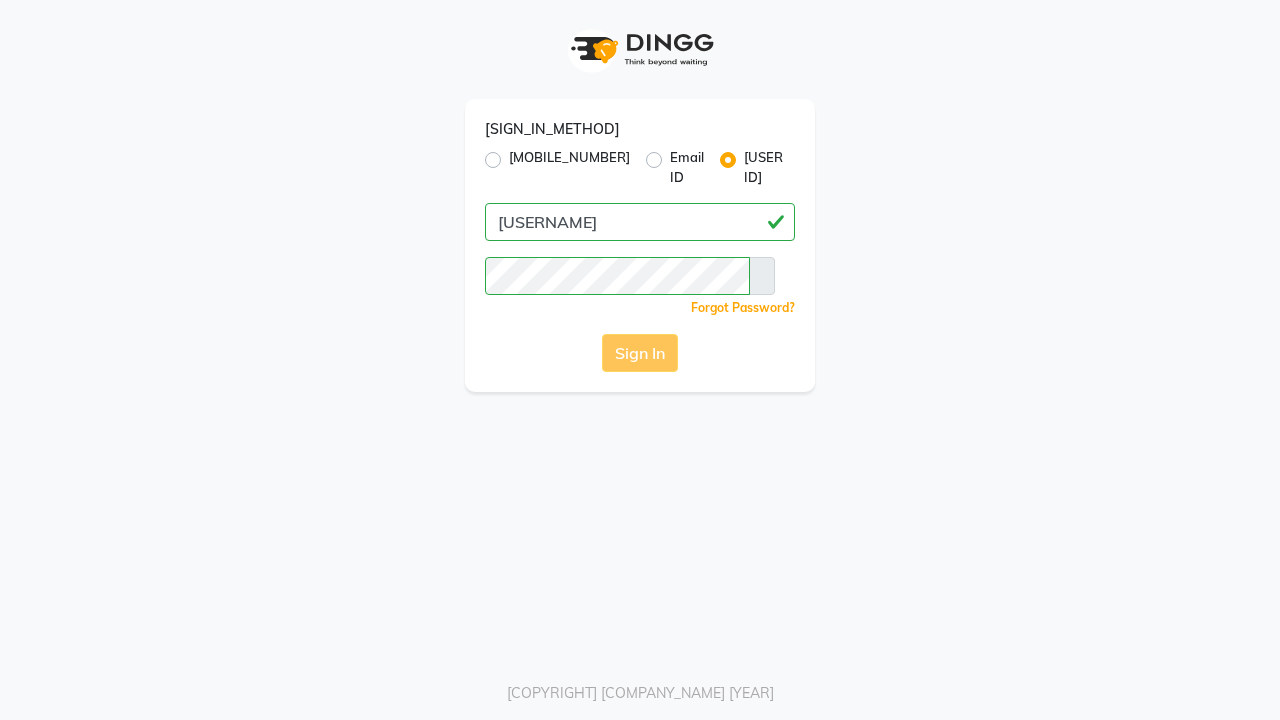 scroll, scrollTop: 0, scrollLeft: 0, axis: both 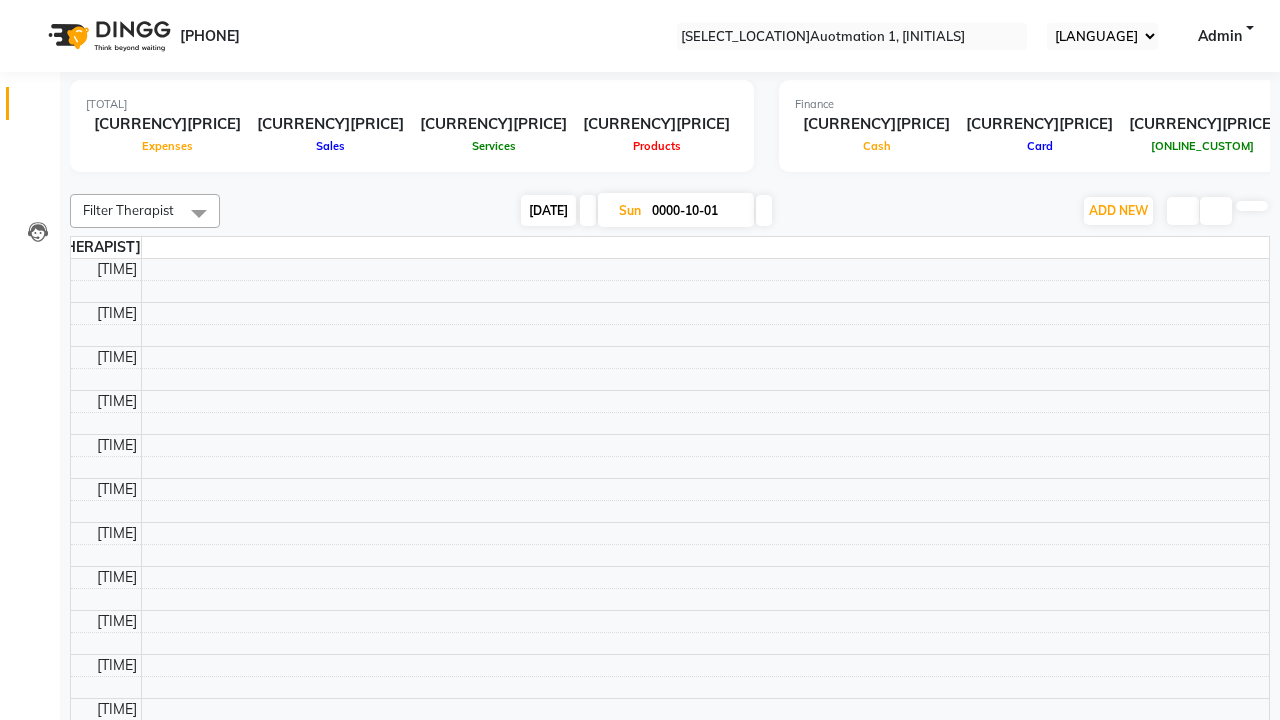 click on "[DATE]" at bounding box center [548, 210] 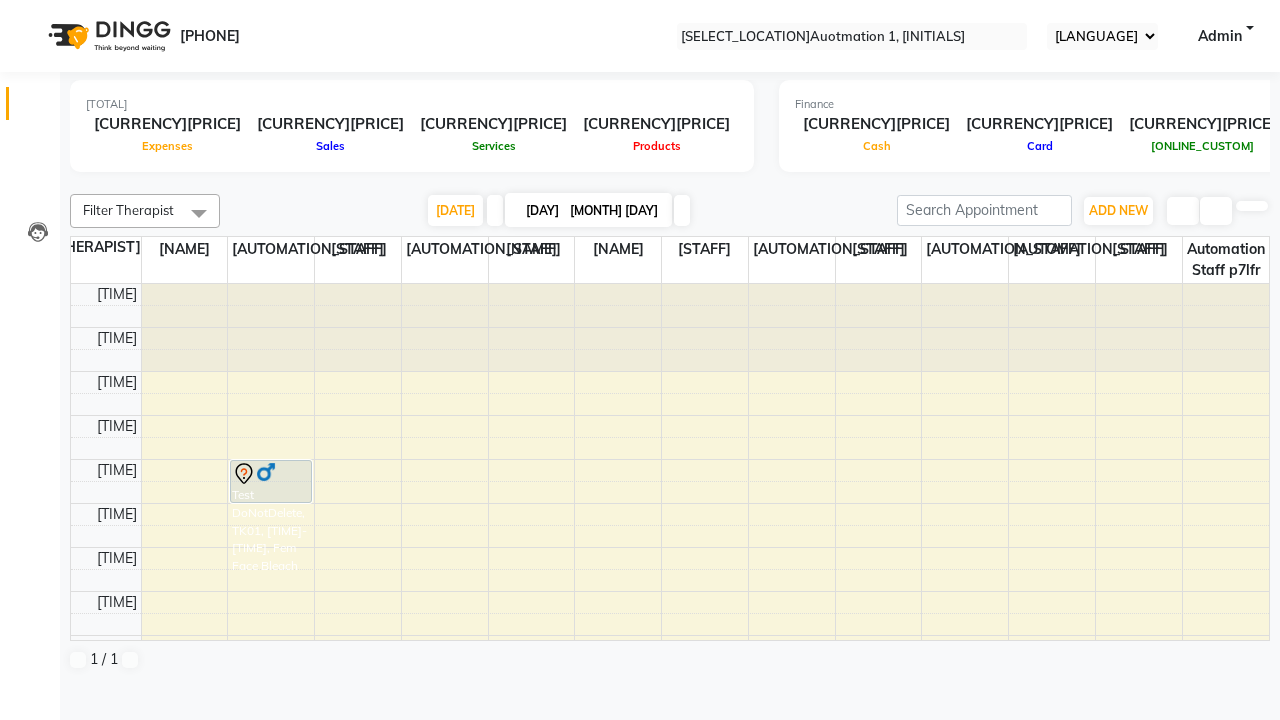 click at bounding box center (31, 8) 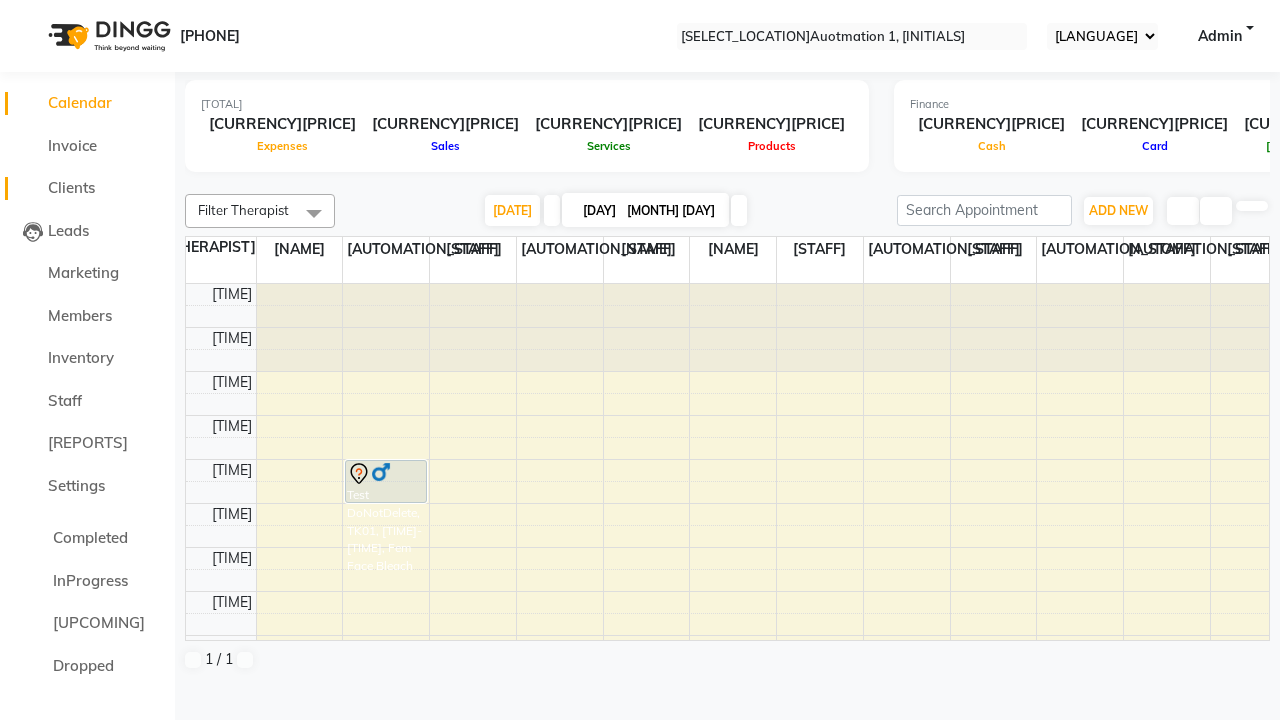 click on "Clients" at bounding box center [71, 187] 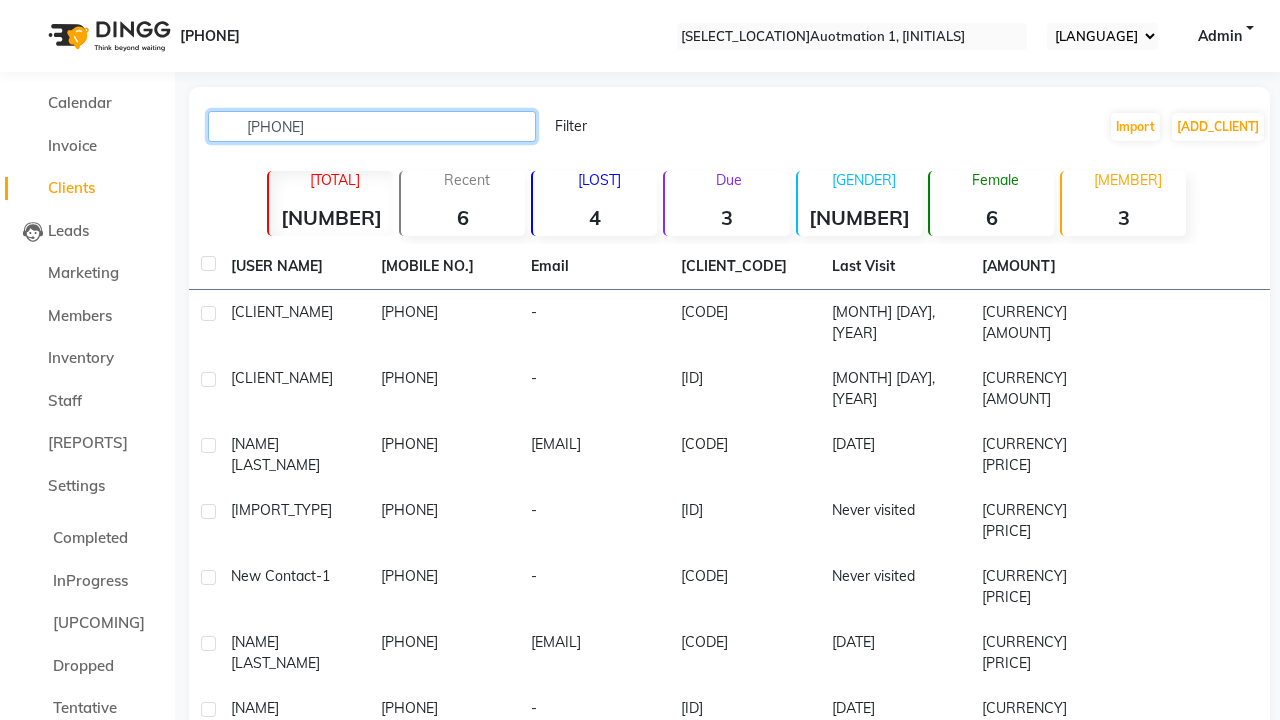 type on "[PHONE]" 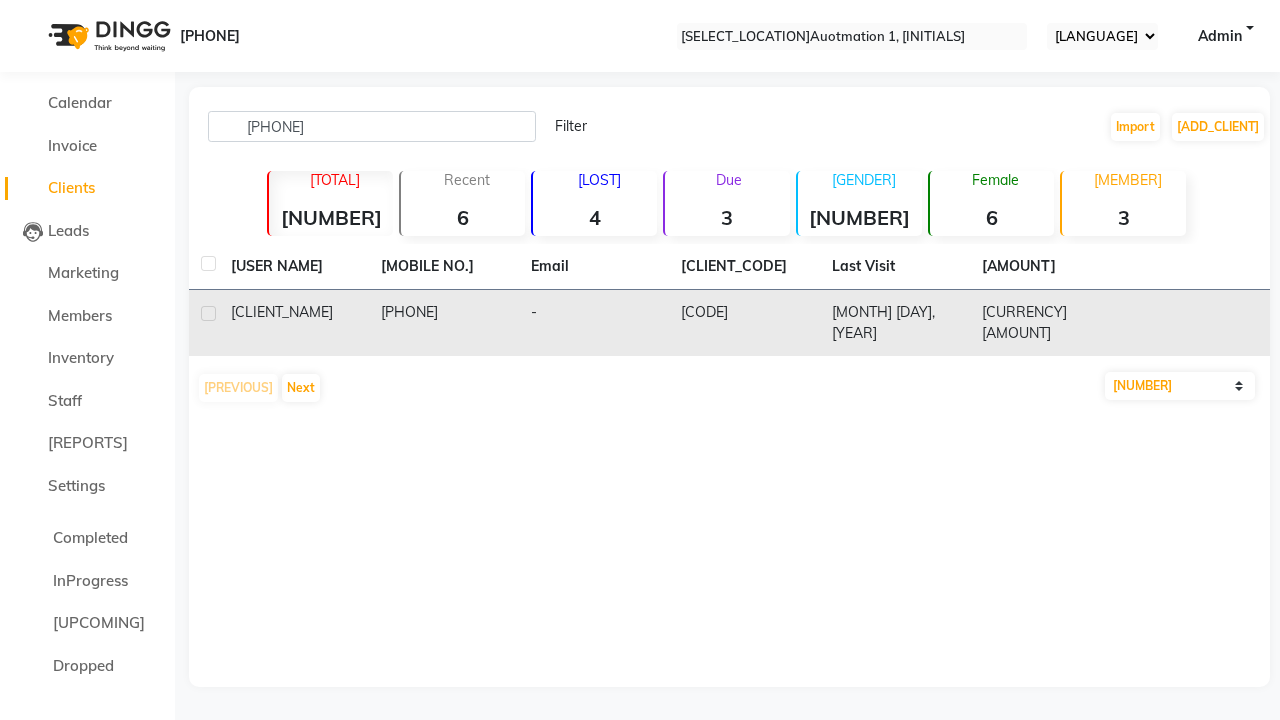 click on "[PHONE]" at bounding box center [444, 323] 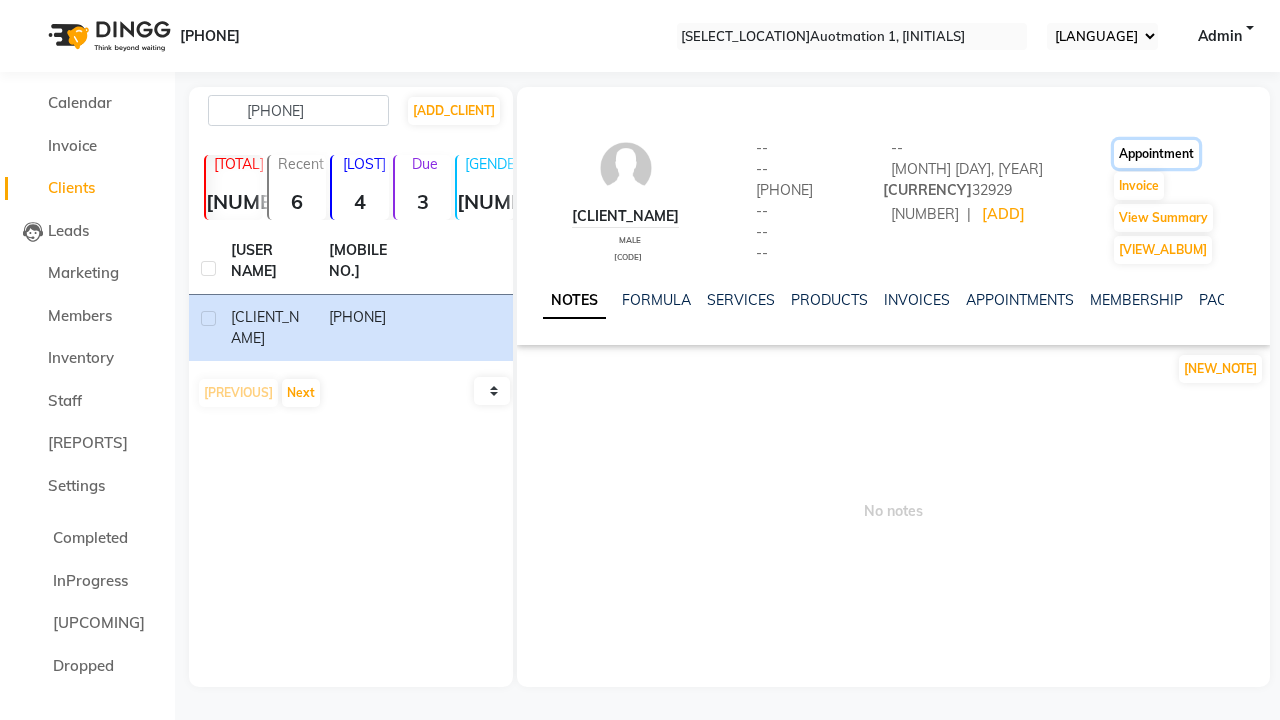 click on "Appointment" at bounding box center [1156, 154] 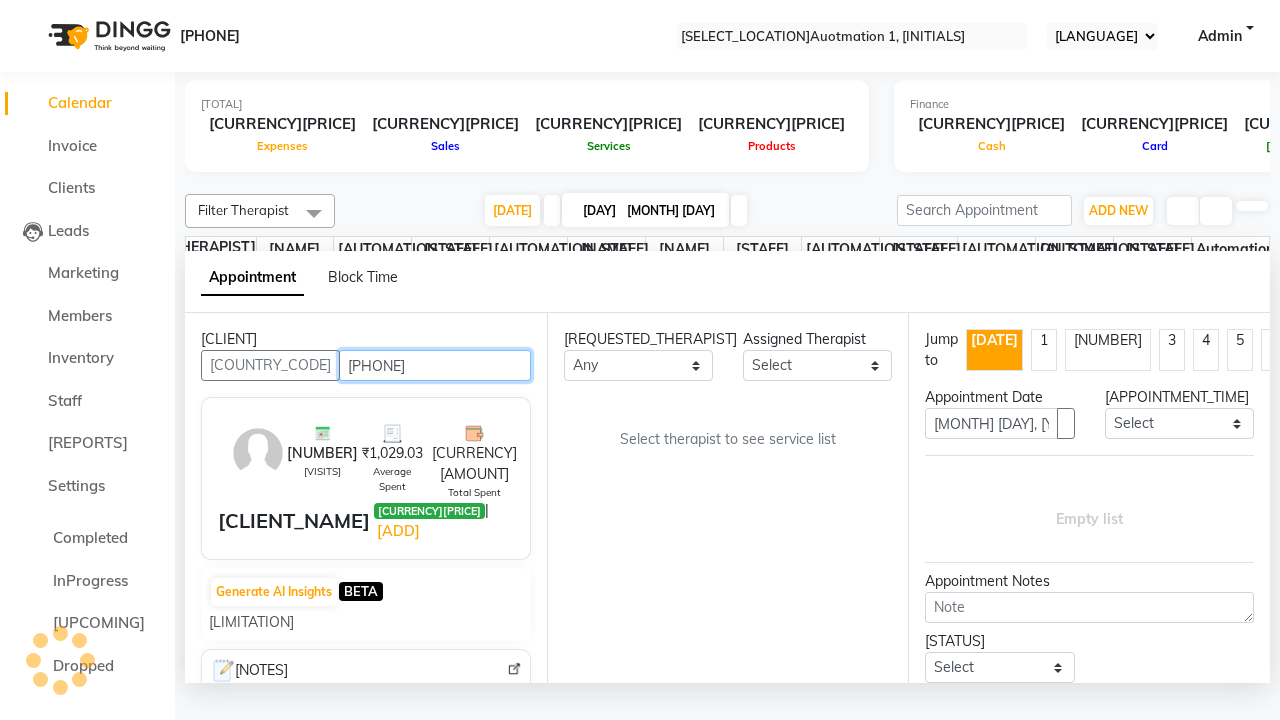 scroll, scrollTop: 1, scrollLeft: 0, axis: vertical 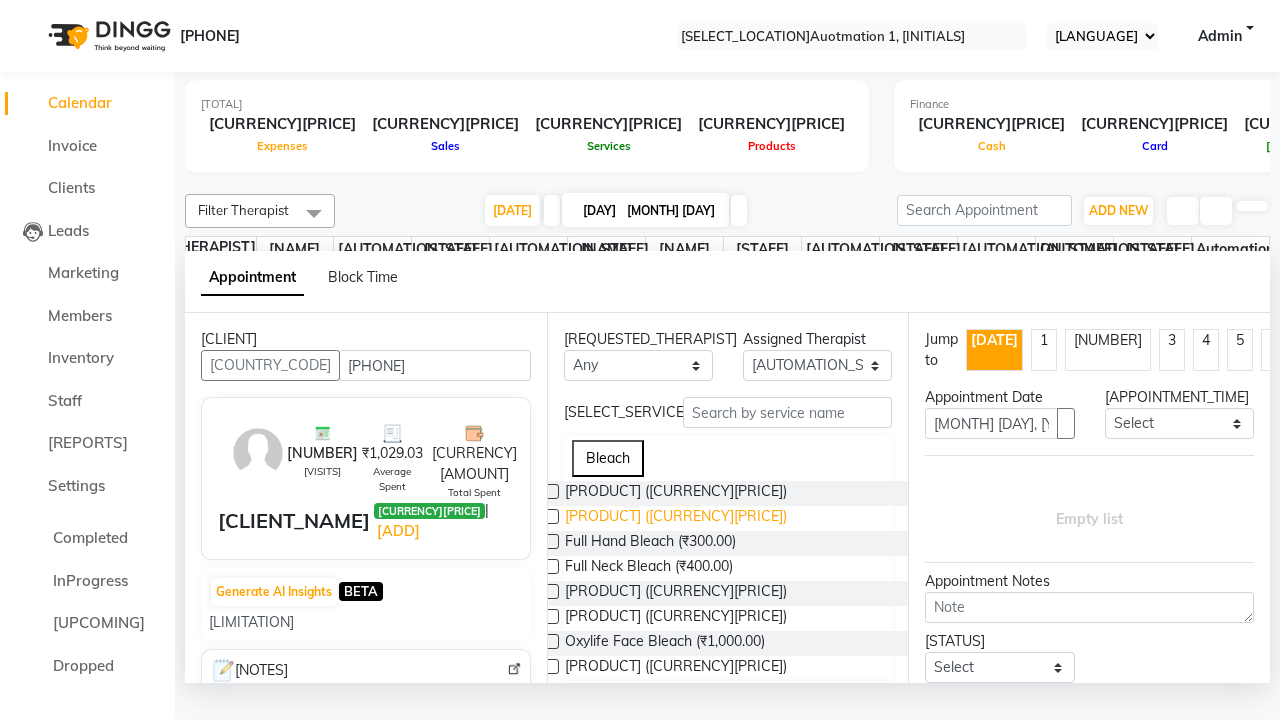 click on "[PRODUCT] ([CURRENCY][PRICE])" at bounding box center (676, 493) 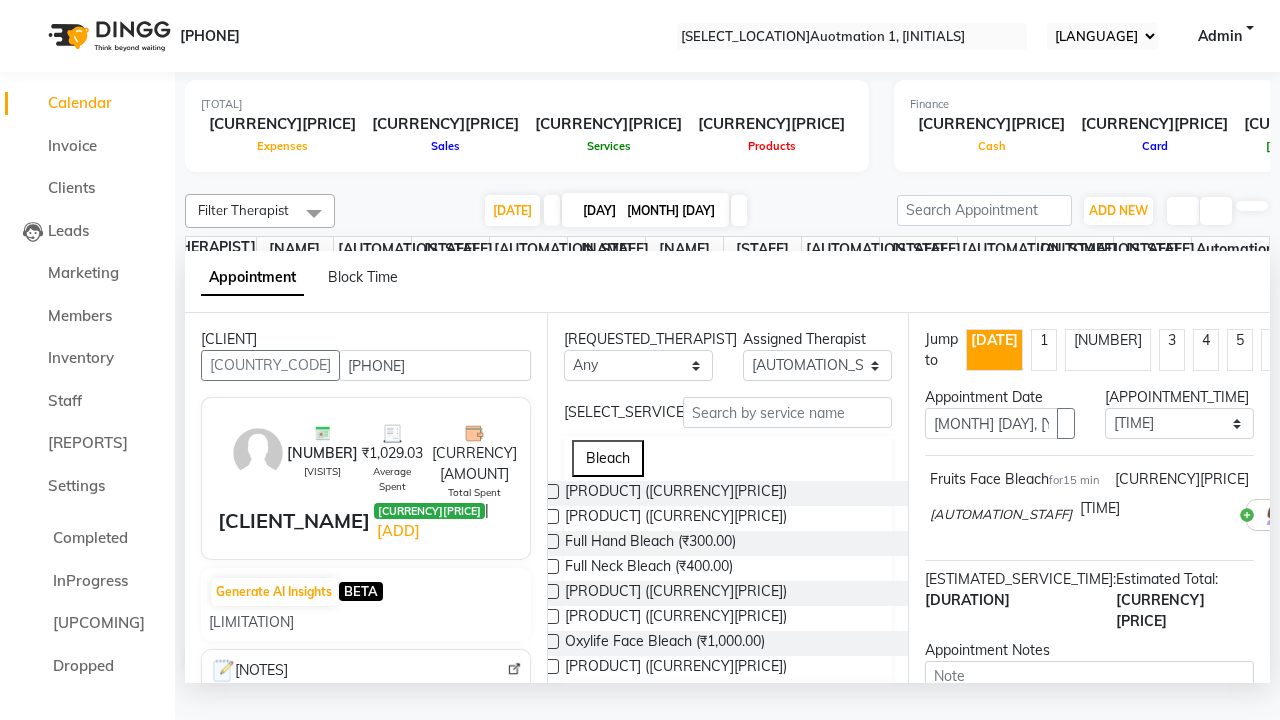 click on "Book" at bounding box center (1089, 844) 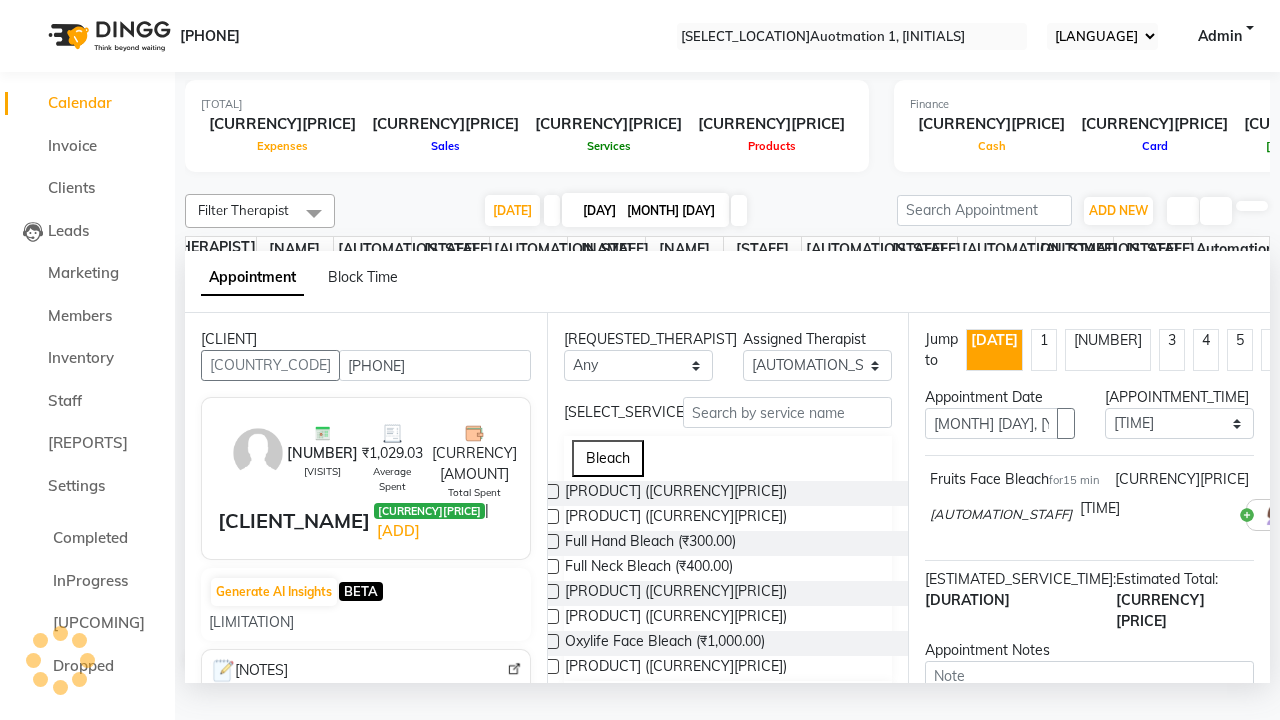 scroll, scrollTop: 197, scrollLeft: 0, axis: vertical 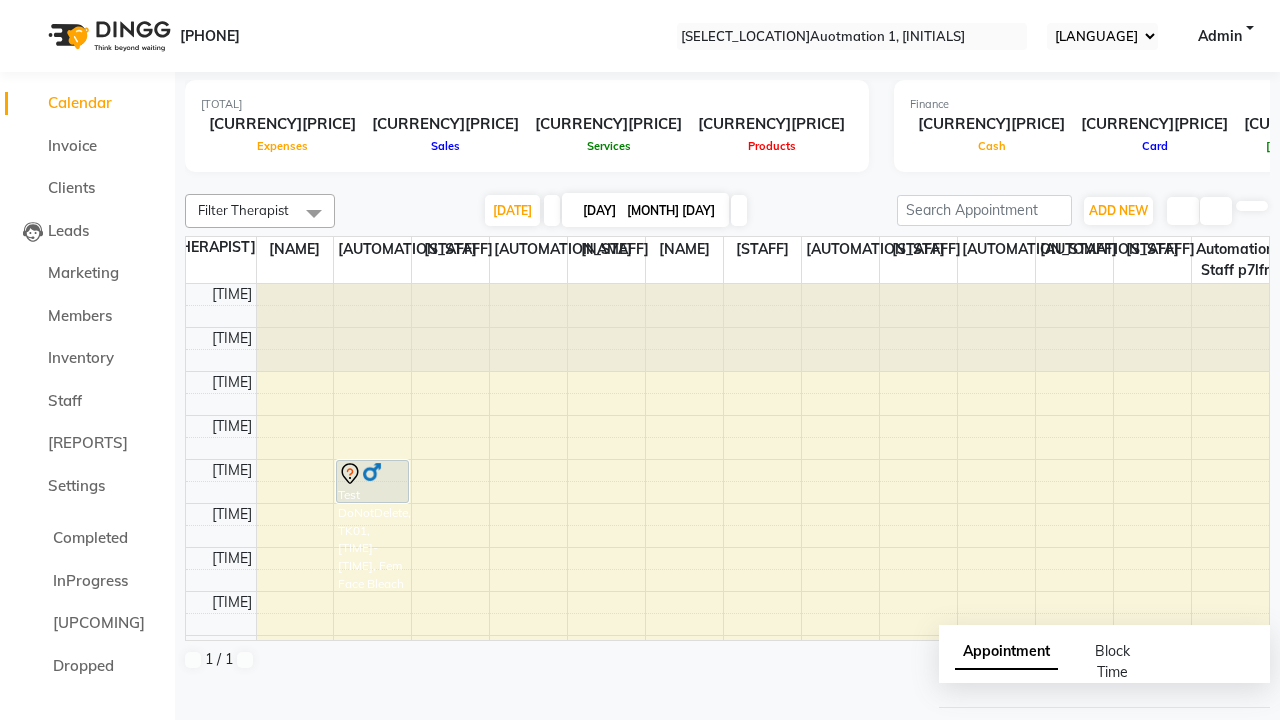 click on "Success" at bounding box center (640, 751) 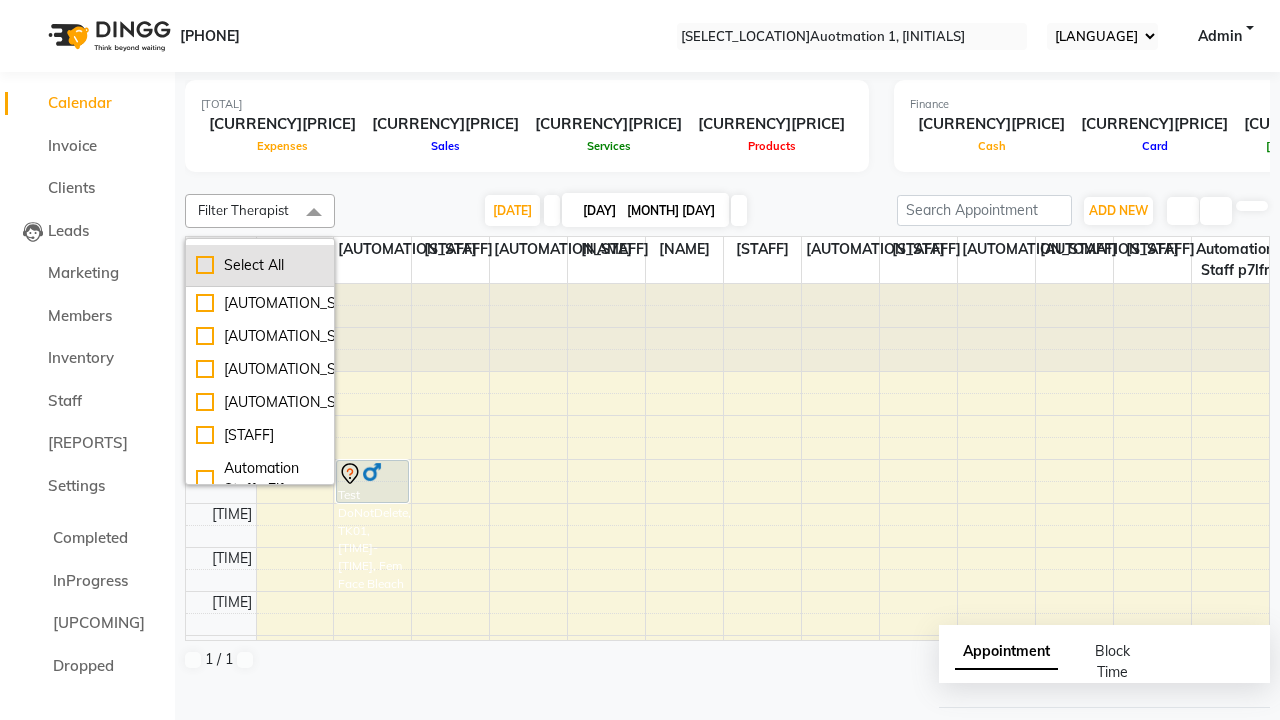 click on "Select All" at bounding box center (260, 265) 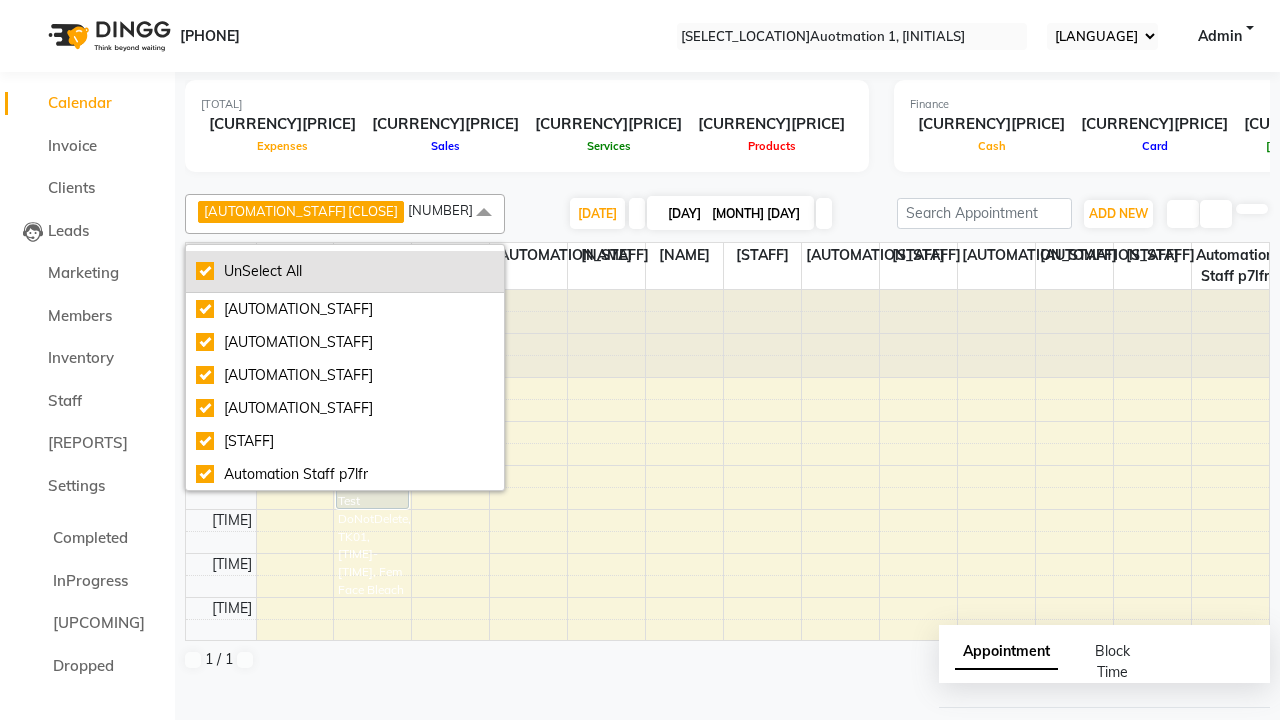 click on "UnSelect All" at bounding box center [345, 271] 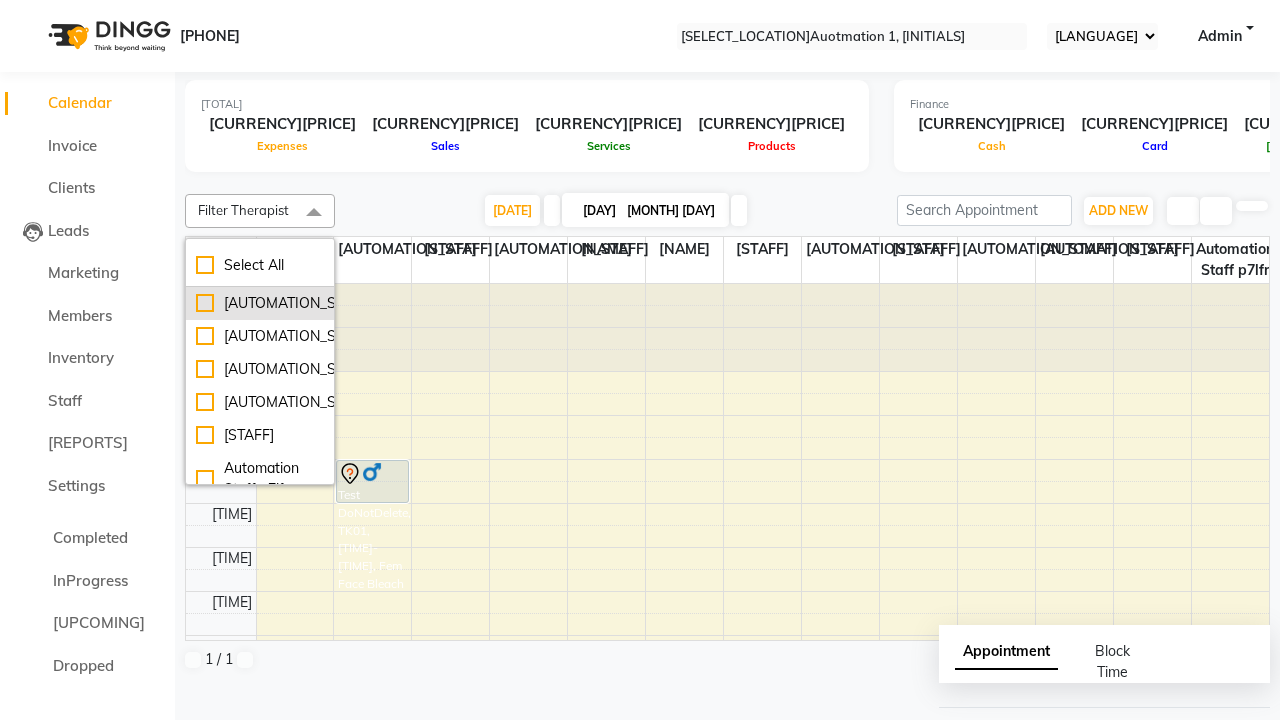 click on "[AUTOMATION_STAFF]" at bounding box center (260, 303) 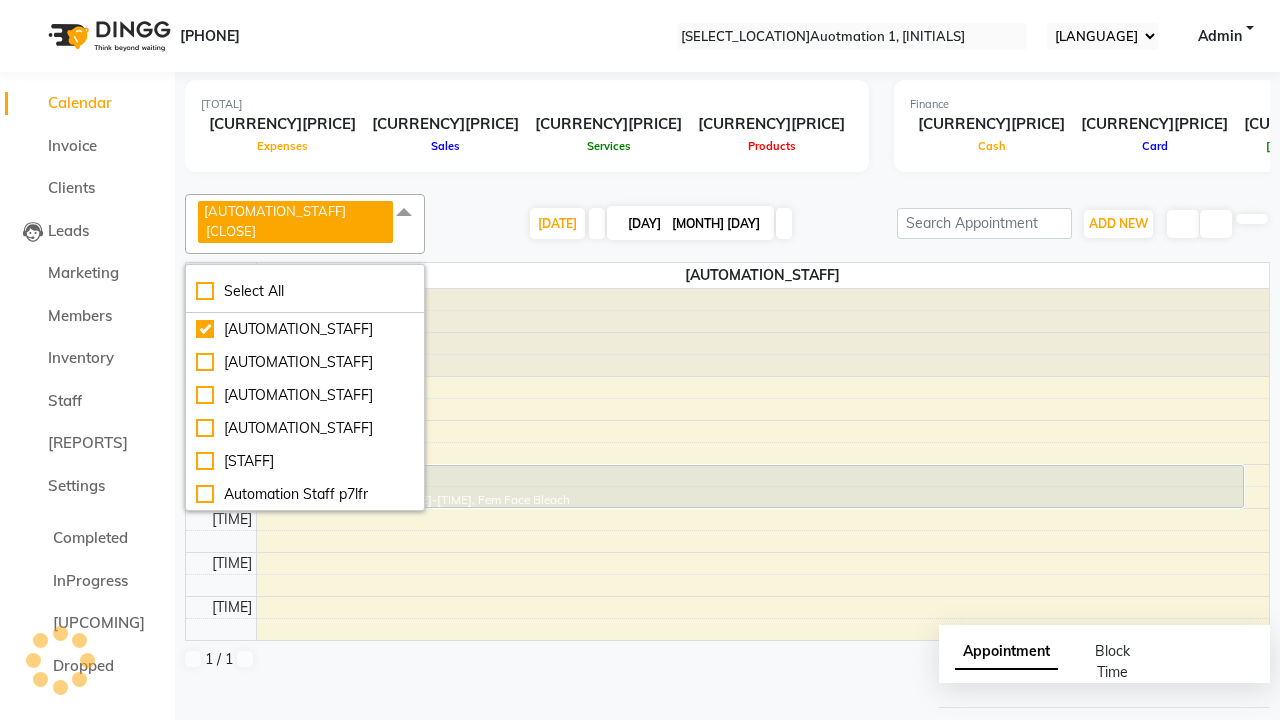 click at bounding box center [404, 213] 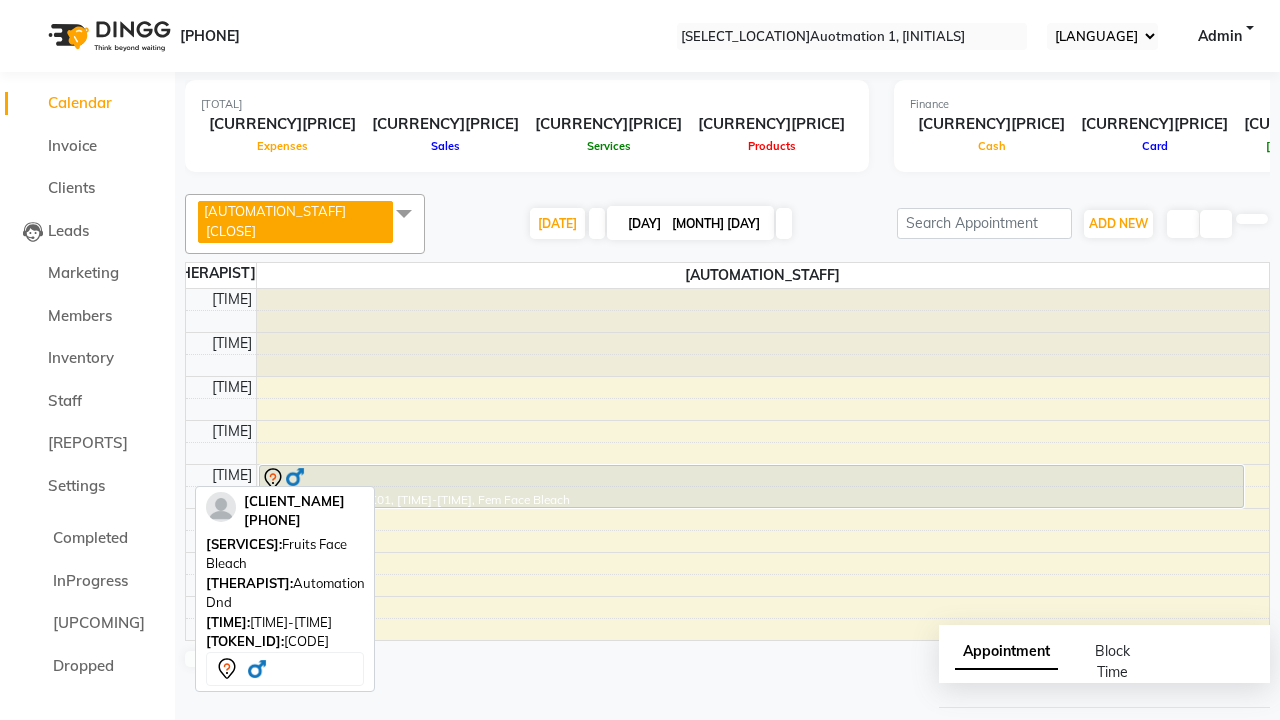 scroll, scrollTop: 341, scrollLeft: 0, axis: vertical 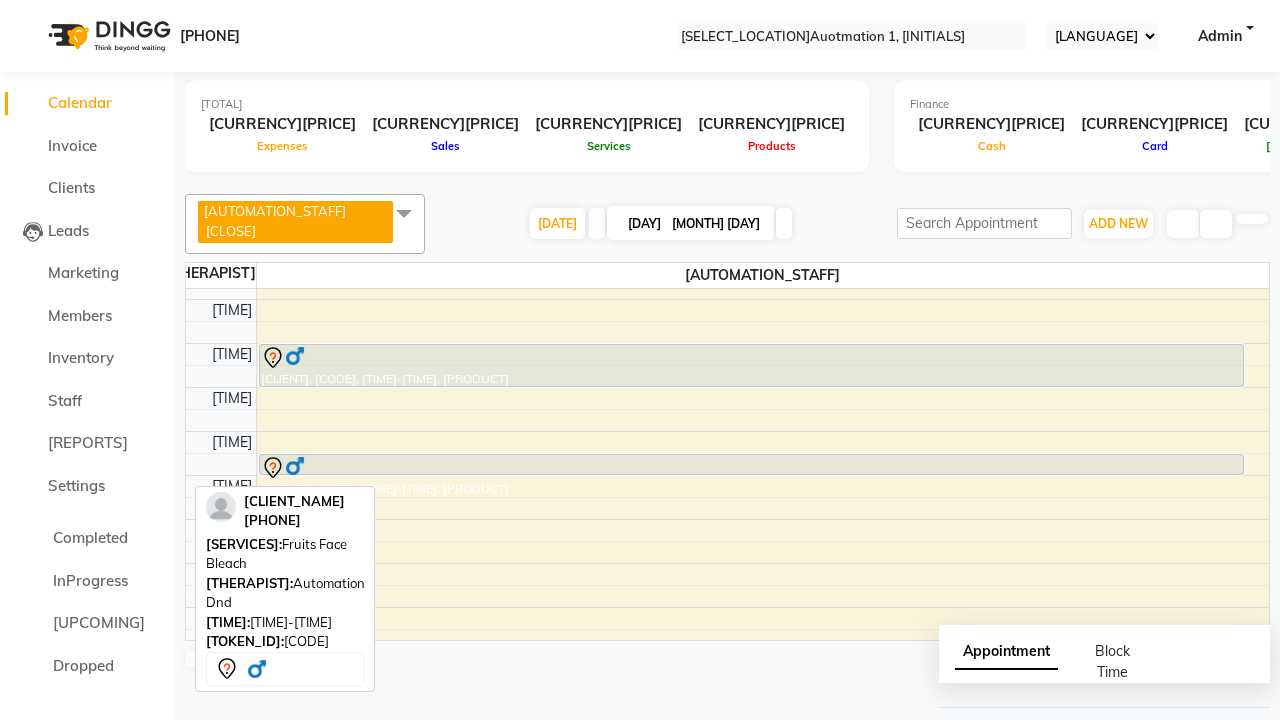 click on "Drop" at bounding box center (66, 733) 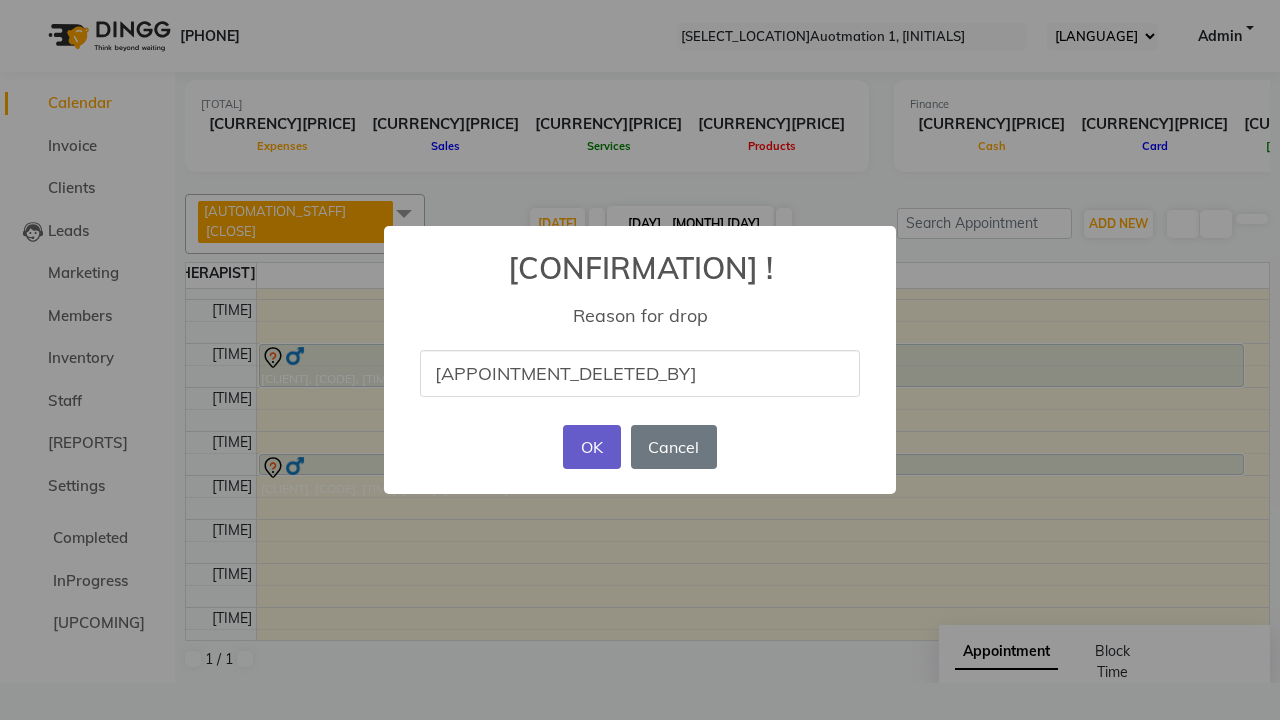 type on "[APPOINTMENT_DELETED_BY]" 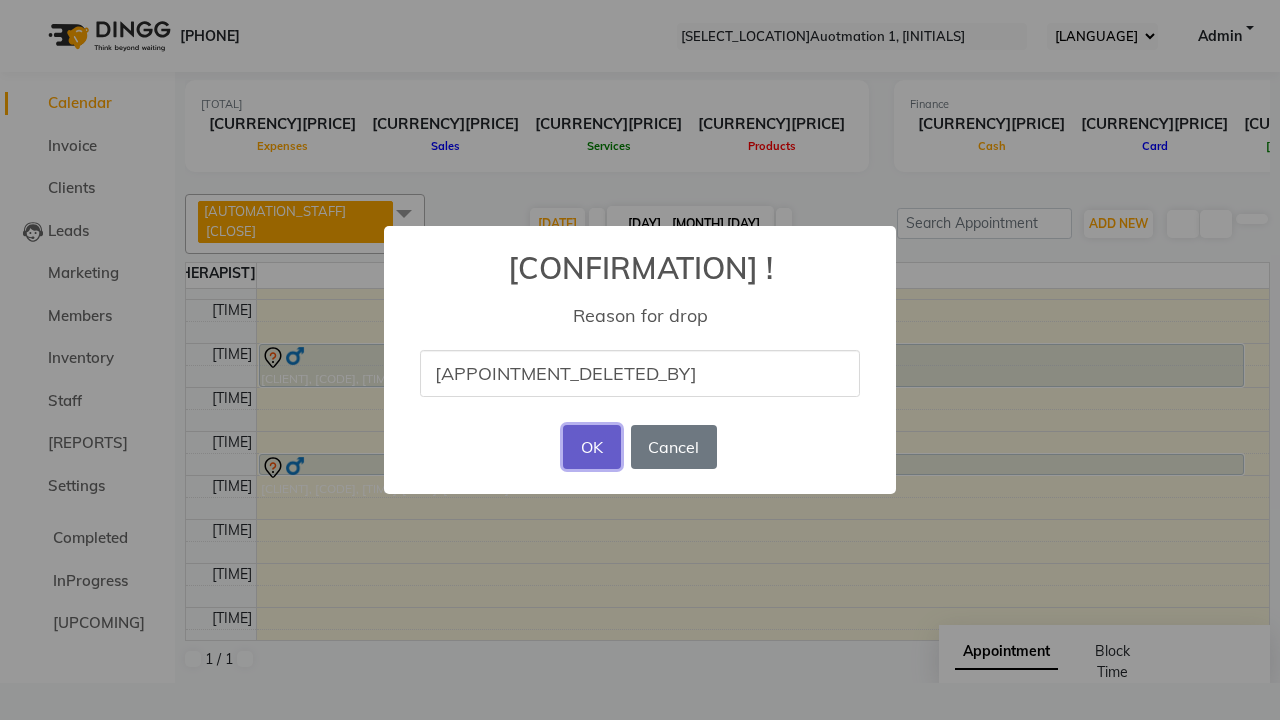 click on "OK" at bounding box center (591, 447) 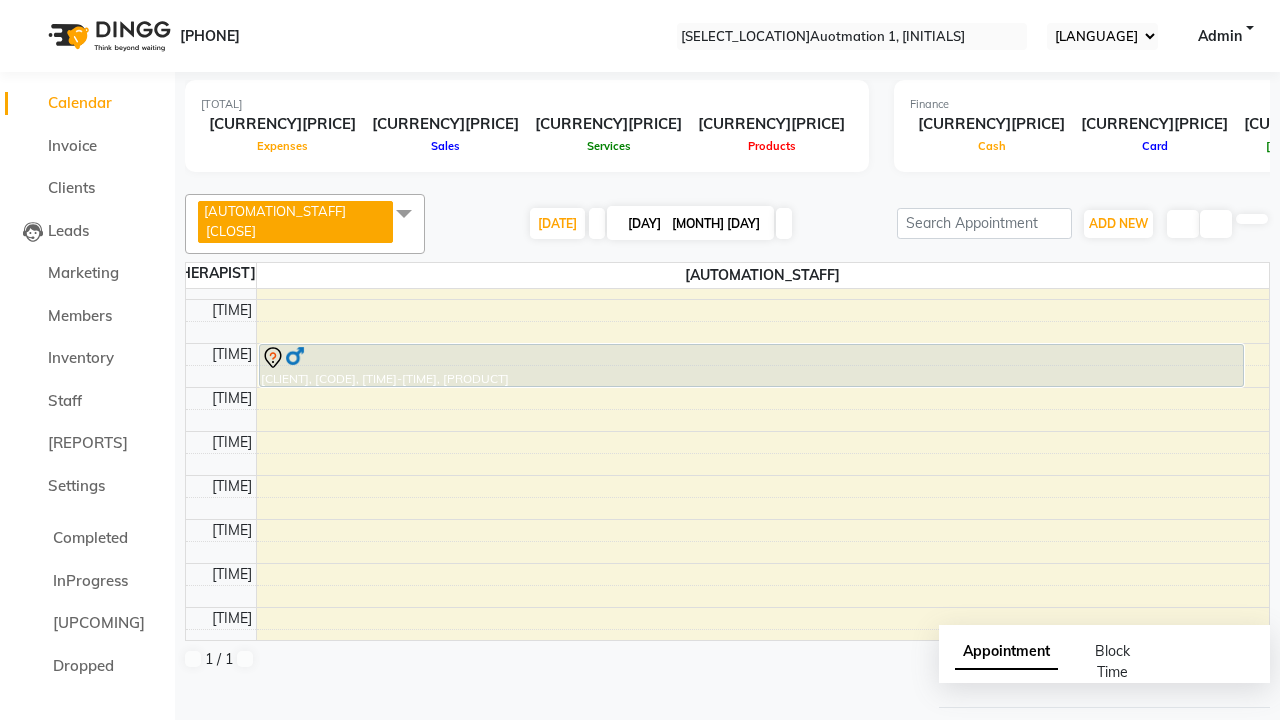 click on "successfully deleted the booking" at bounding box center [640, 751] 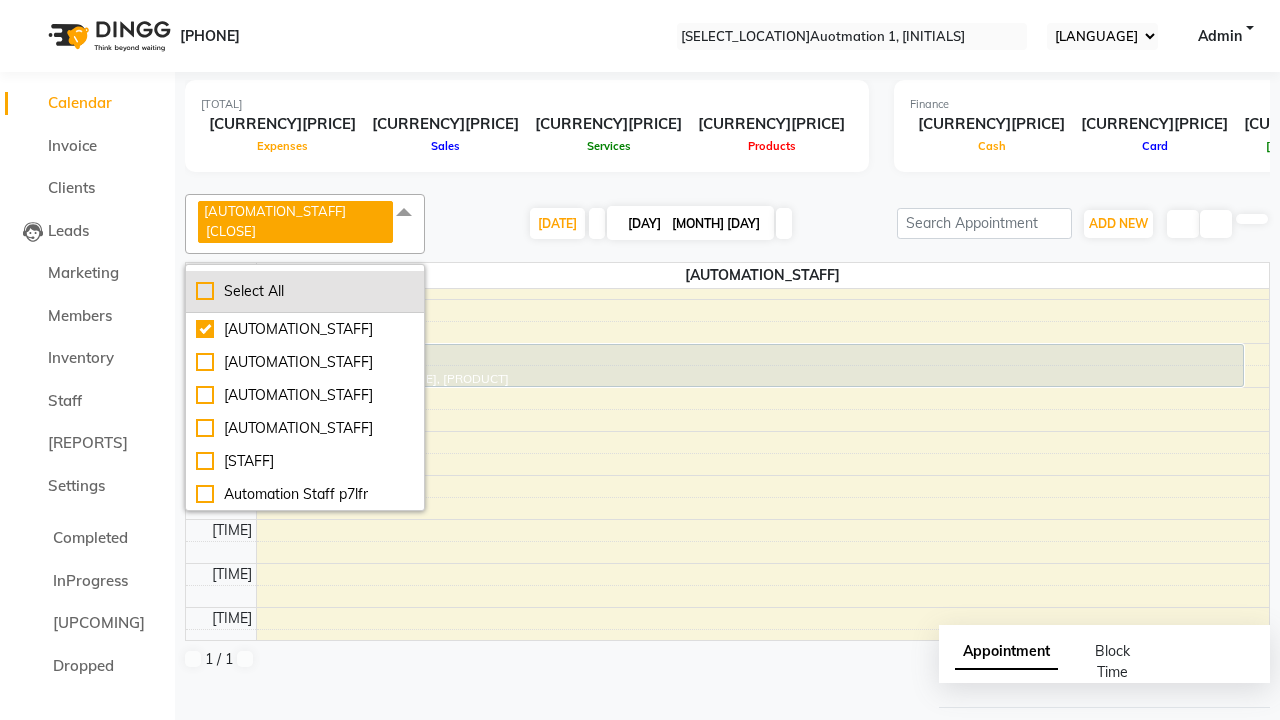 click on "Select All" at bounding box center (305, 291) 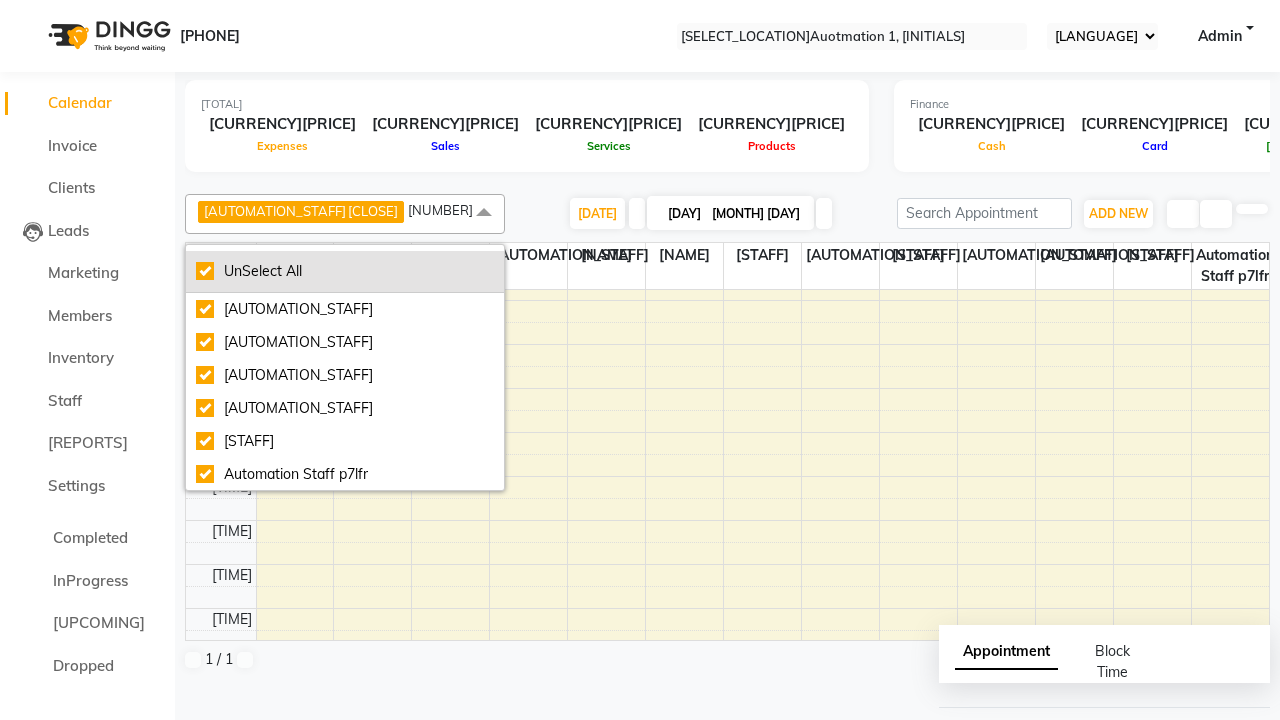 click on "UnSelect All" at bounding box center [345, 271] 